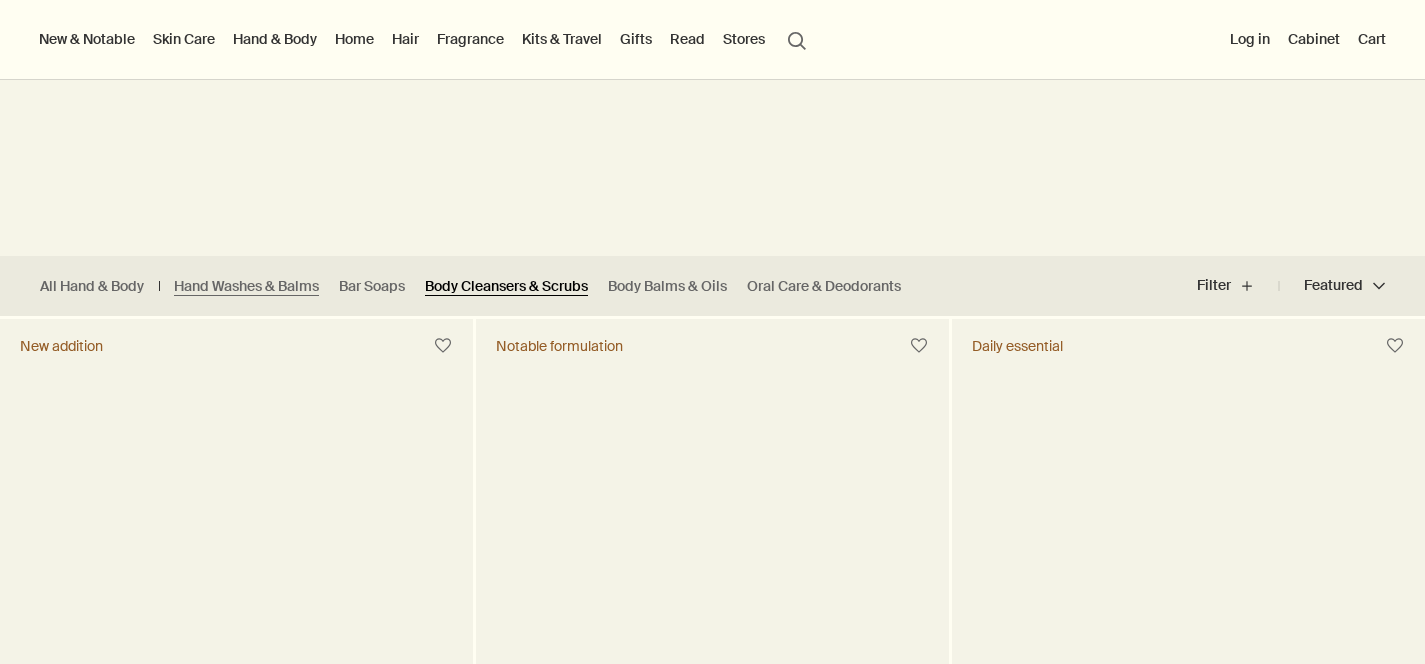 scroll, scrollTop: 317, scrollLeft: 0, axis: vertical 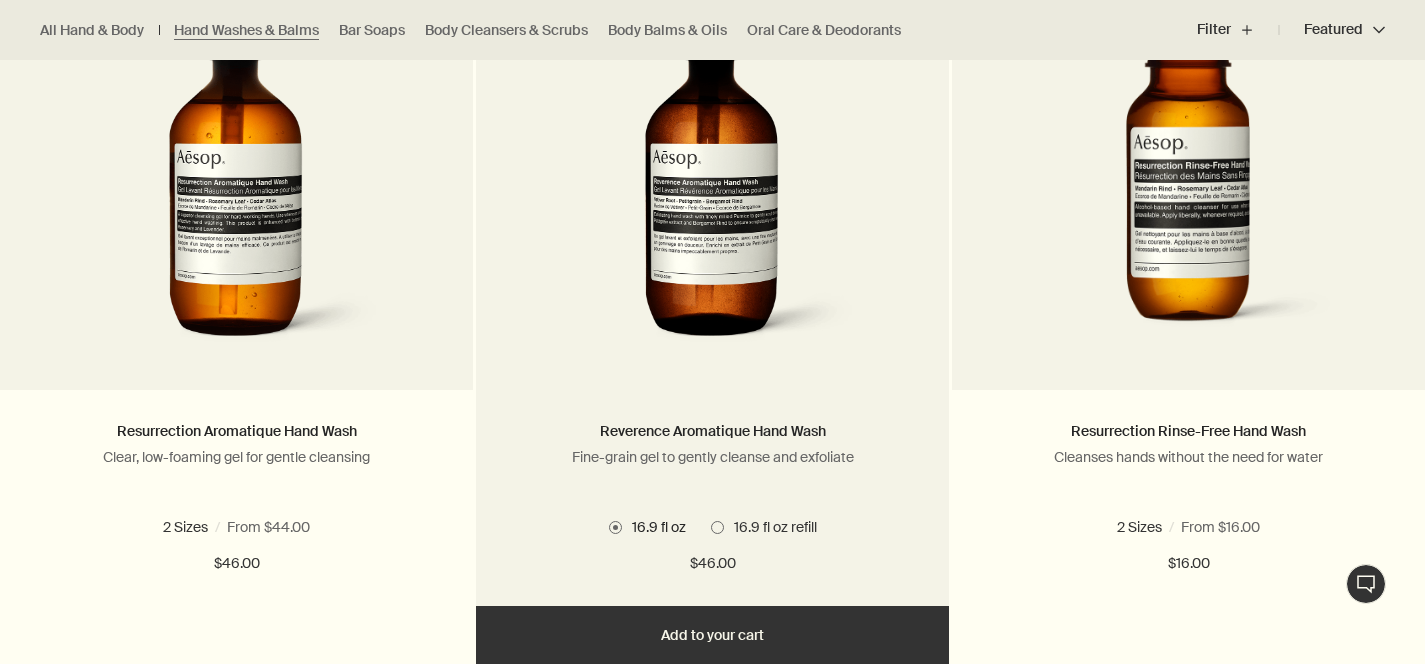 click at bounding box center (712, 175) 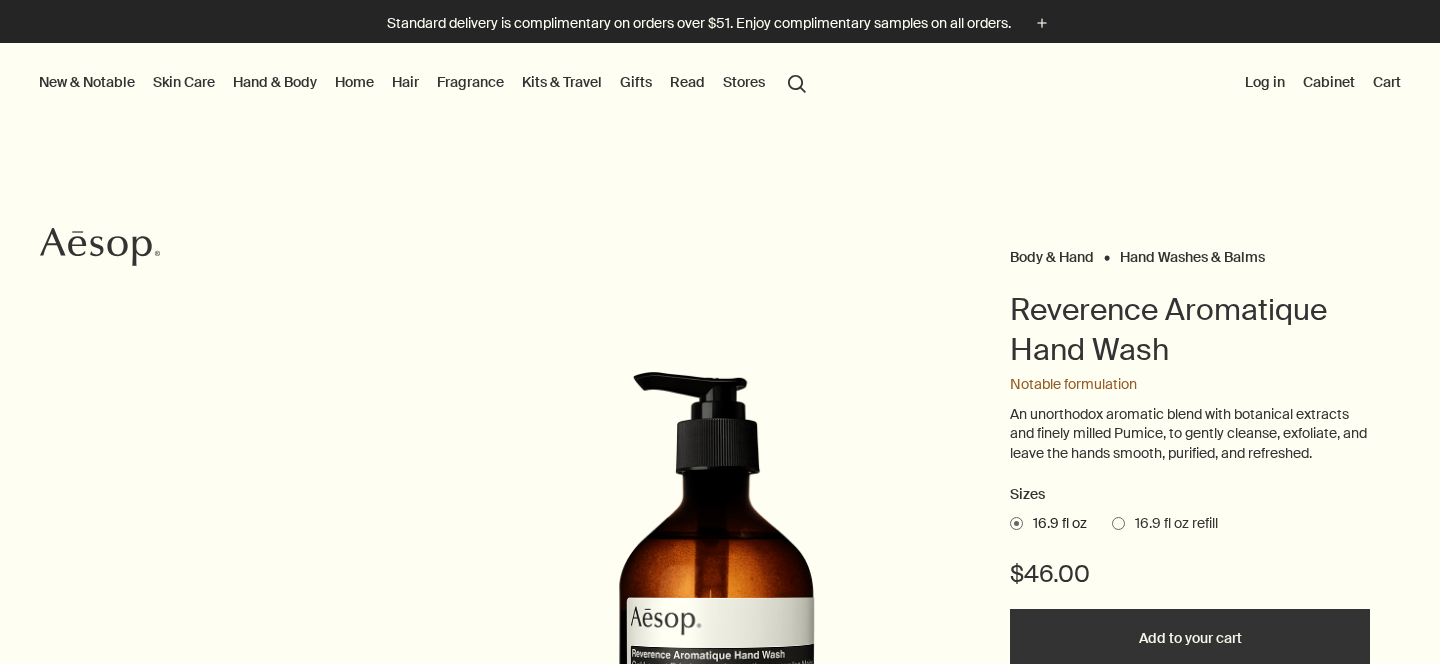 scroll, scrollTop: 0, scrollLeft: 0, axis: both 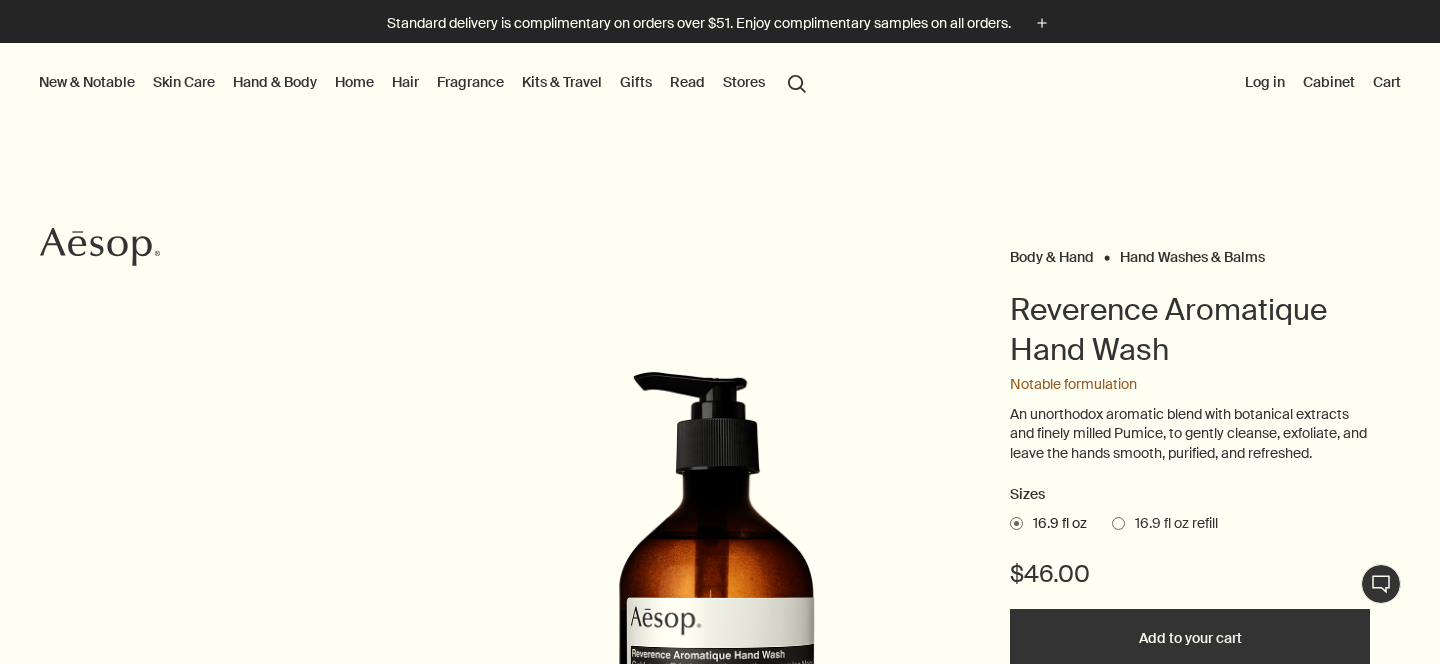 click on "Gifts" at bounding box center (636, 82) 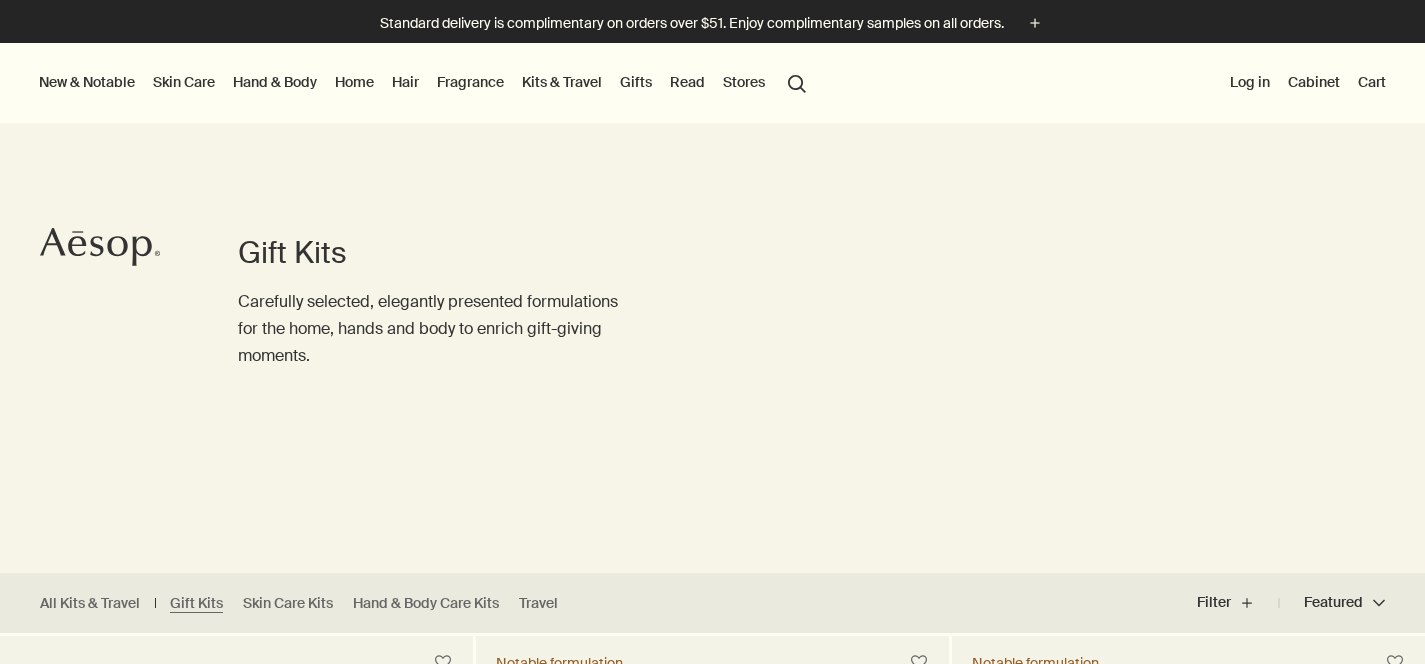 scroll, scrollTop: 0, scrollLeft: 0, axis: both 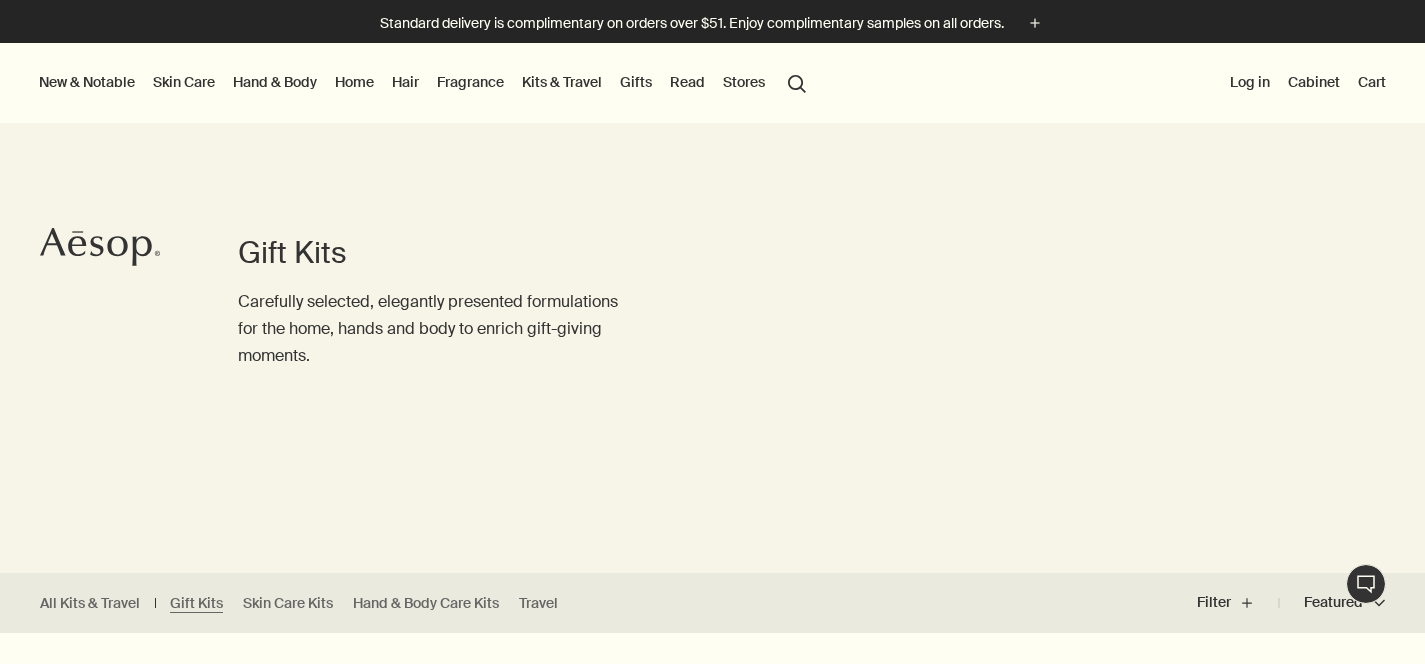click on "Log in" at bounding box center [1250, 82] 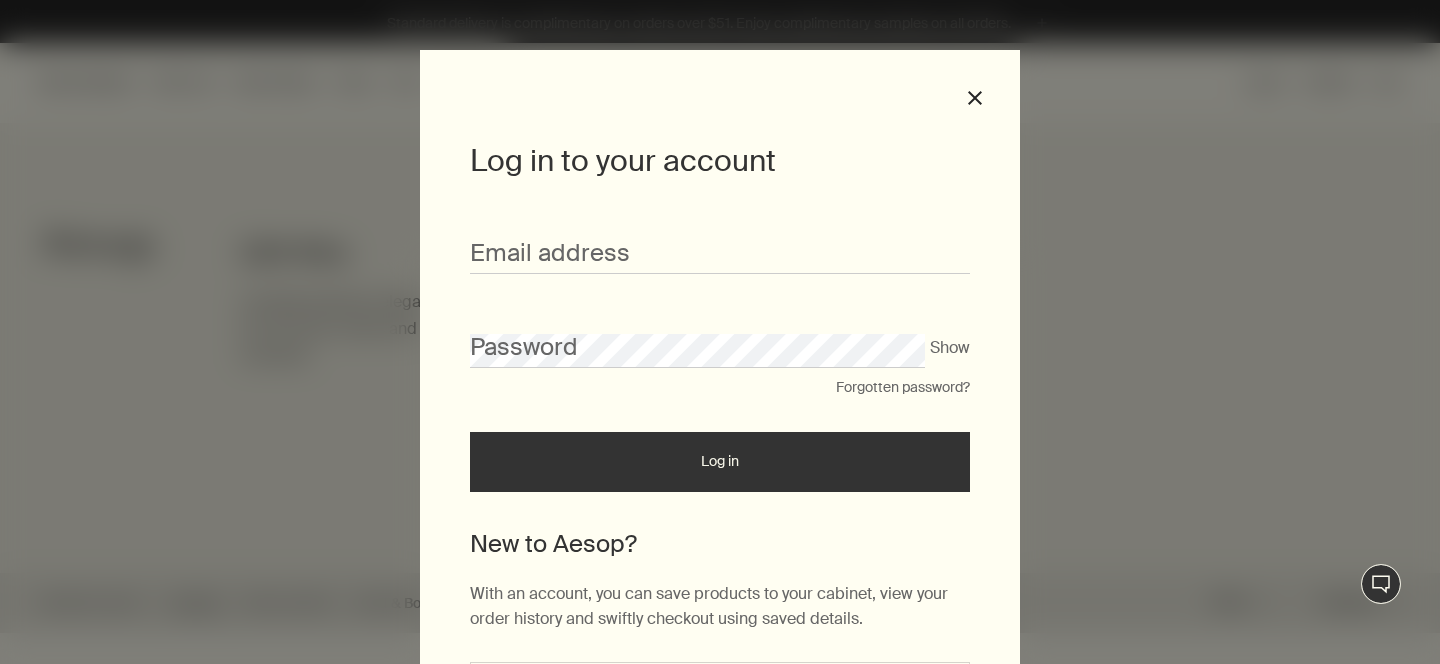 click on "Email address" at bounding box center (720, 243) 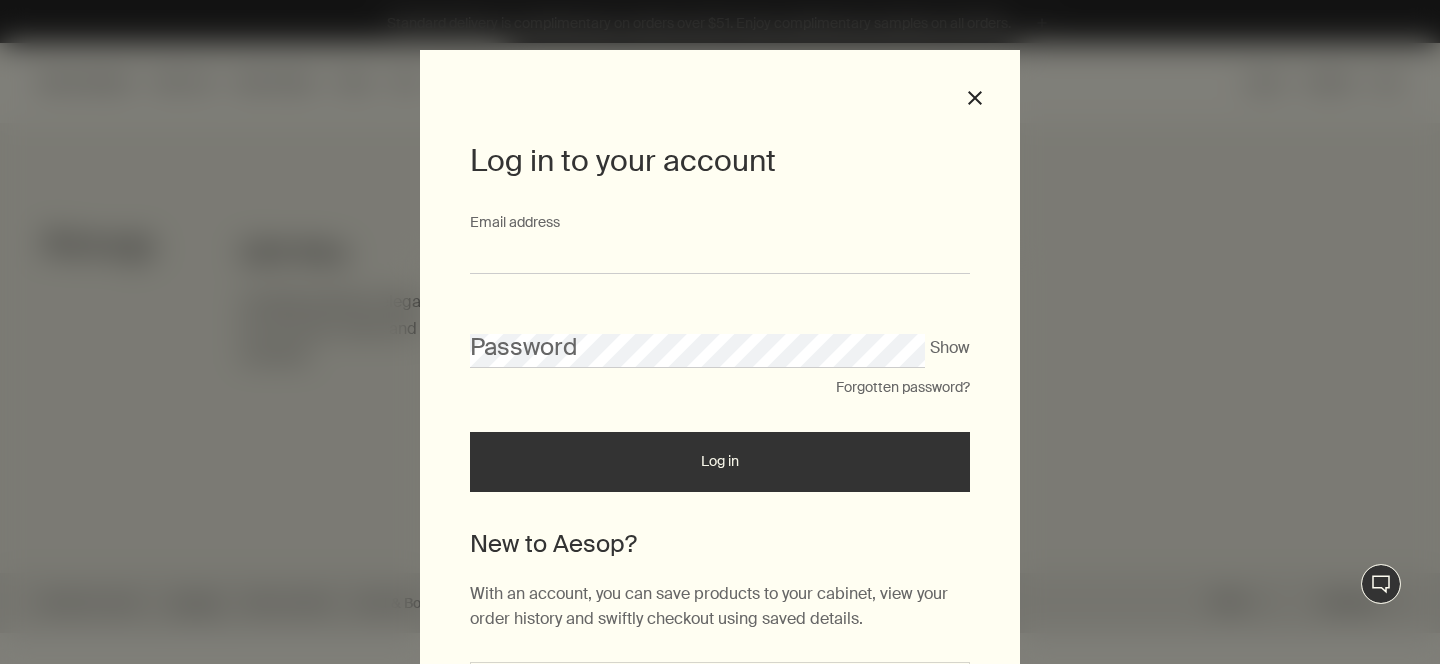 click on "Email address" at bounding box center [720, 255] 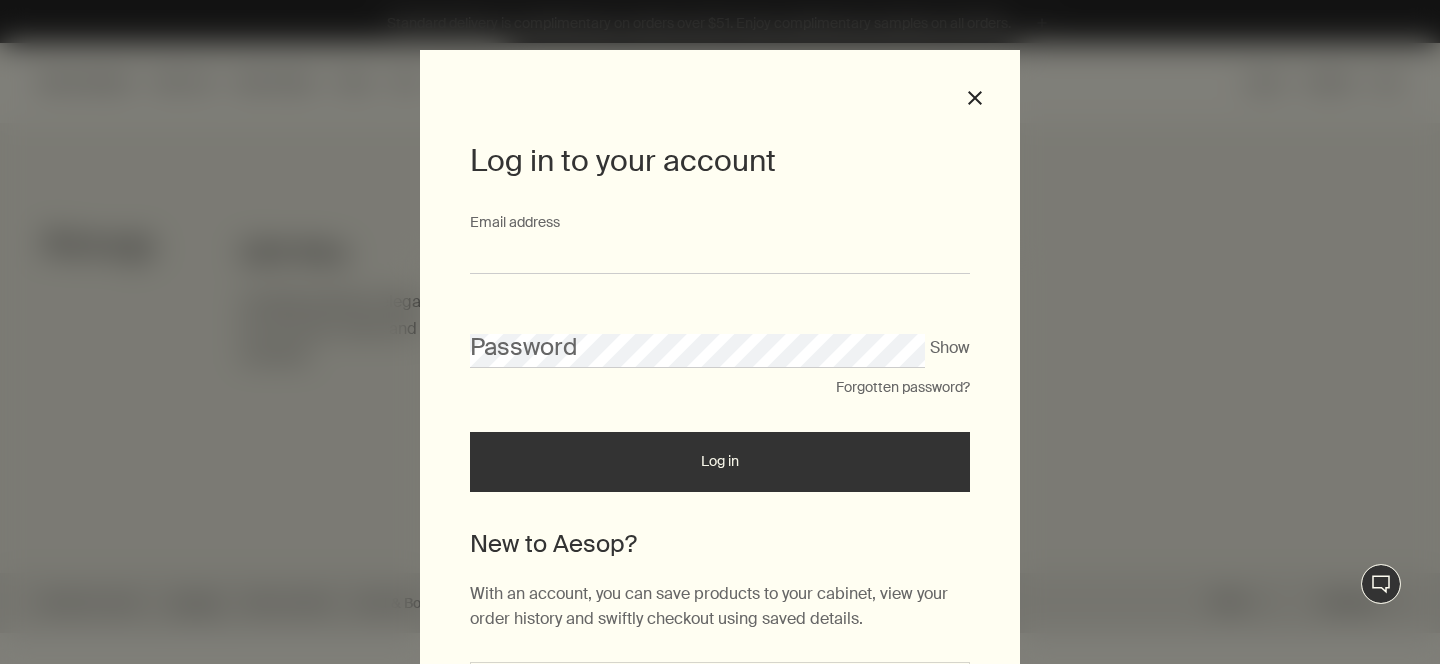type on "**********" 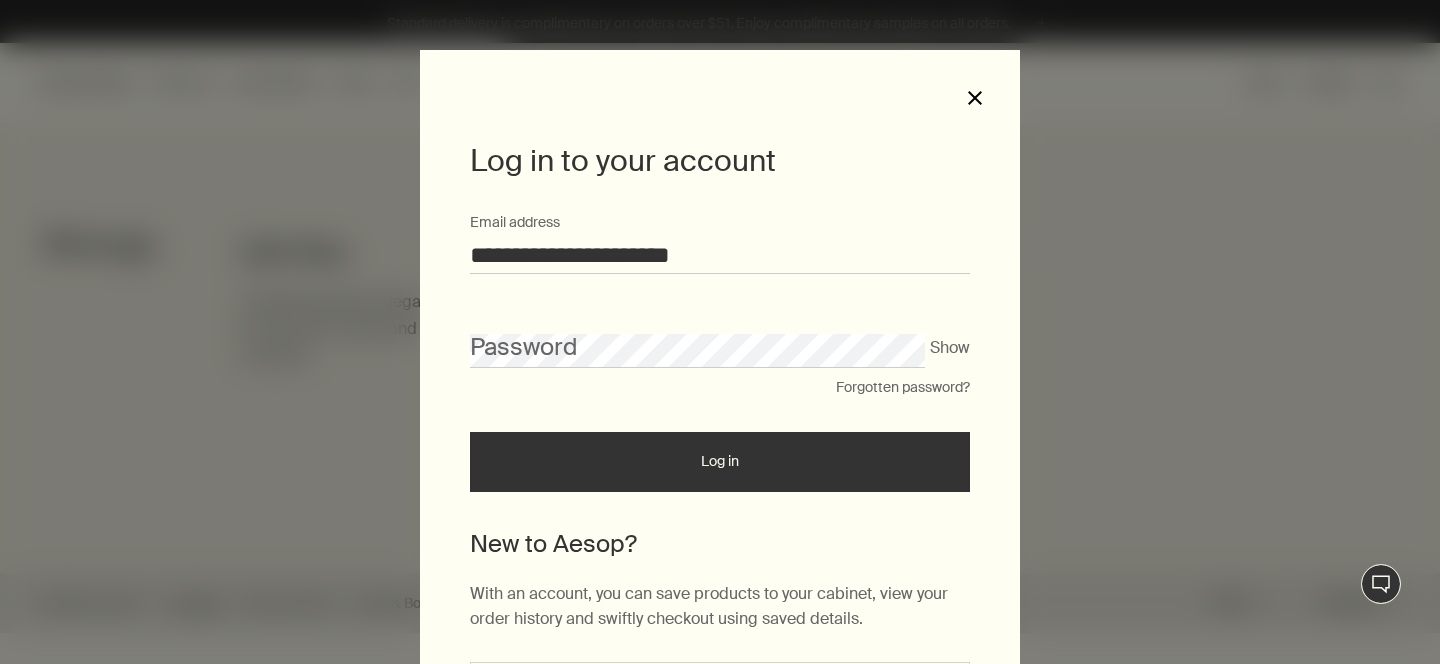 click on "close" at bounding box center (975, 98) 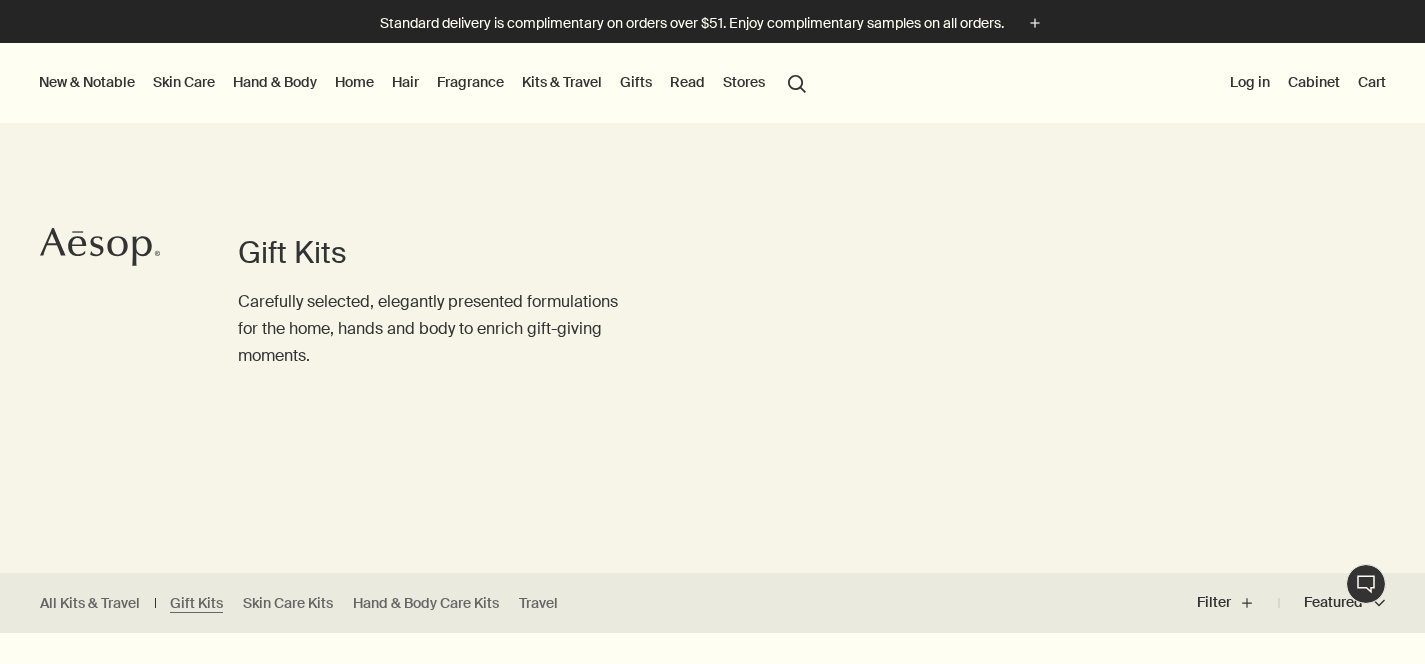 click on "Cart" at bounding box center [1372, 82] 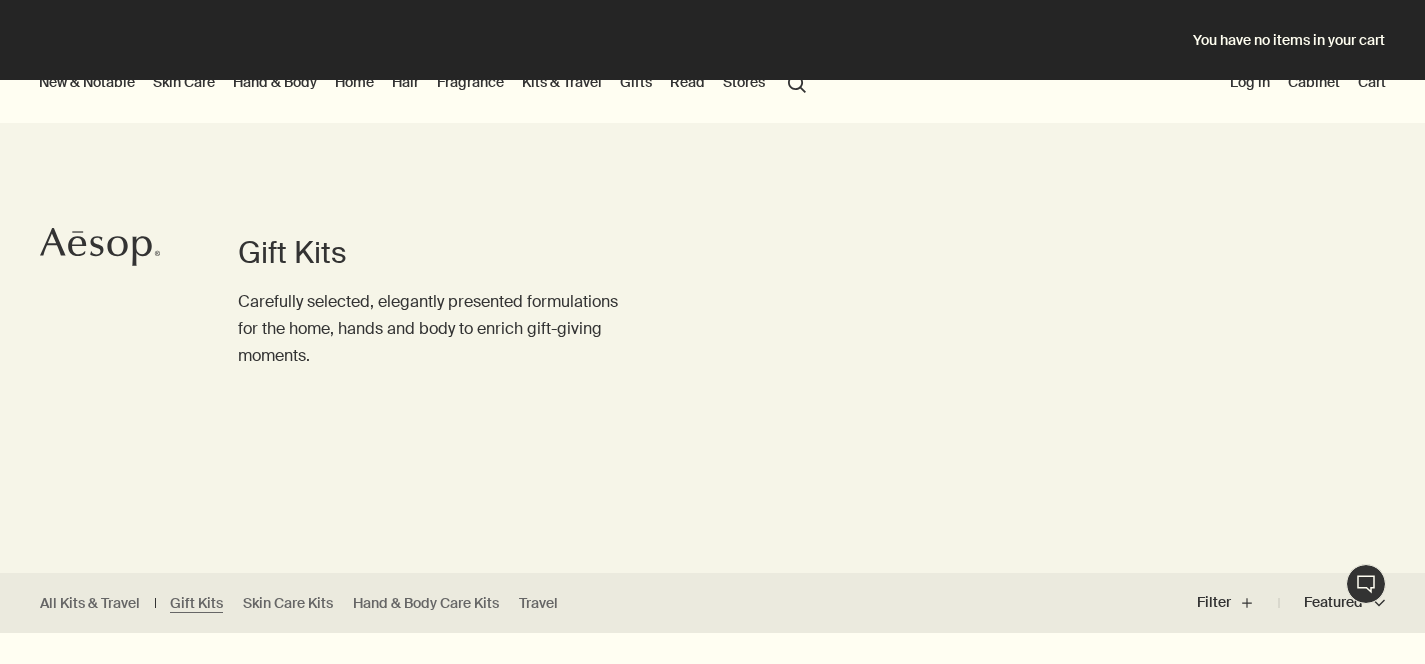 click on "Cart" at bounding box center (1372, 82) 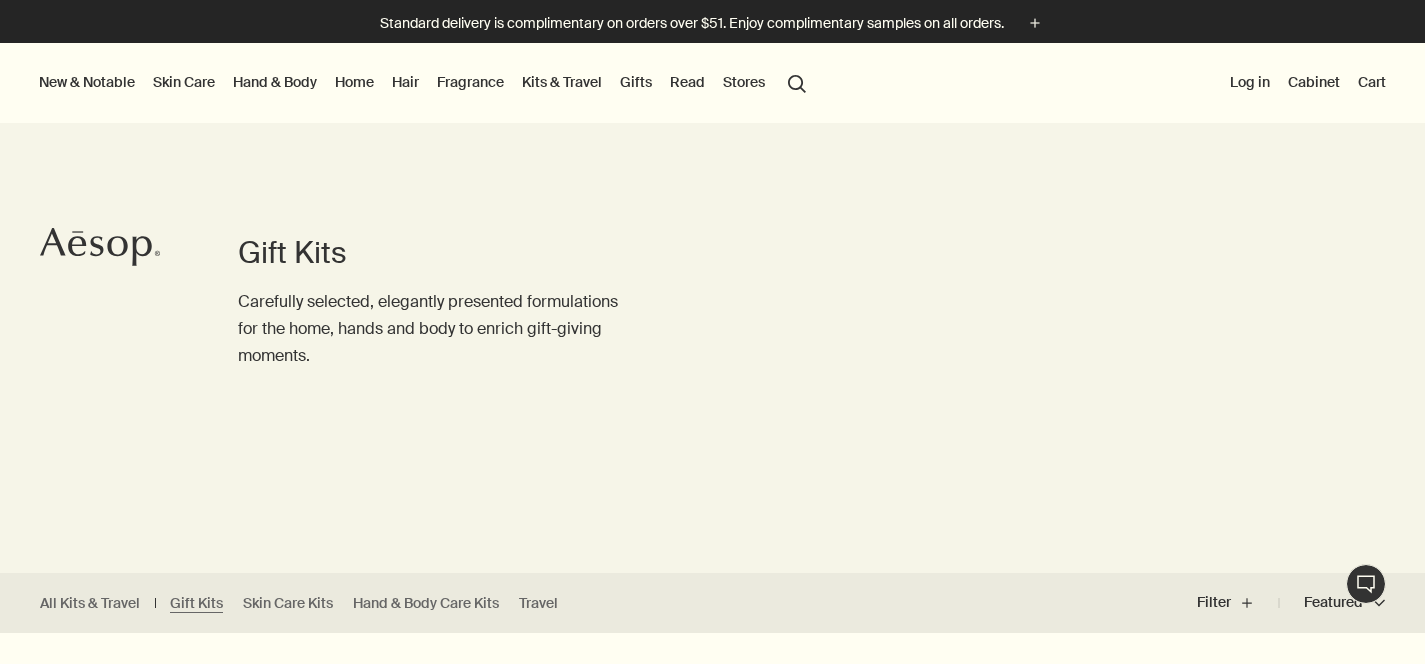 click on "Live Assistance" at bounding box center (1366, 584) 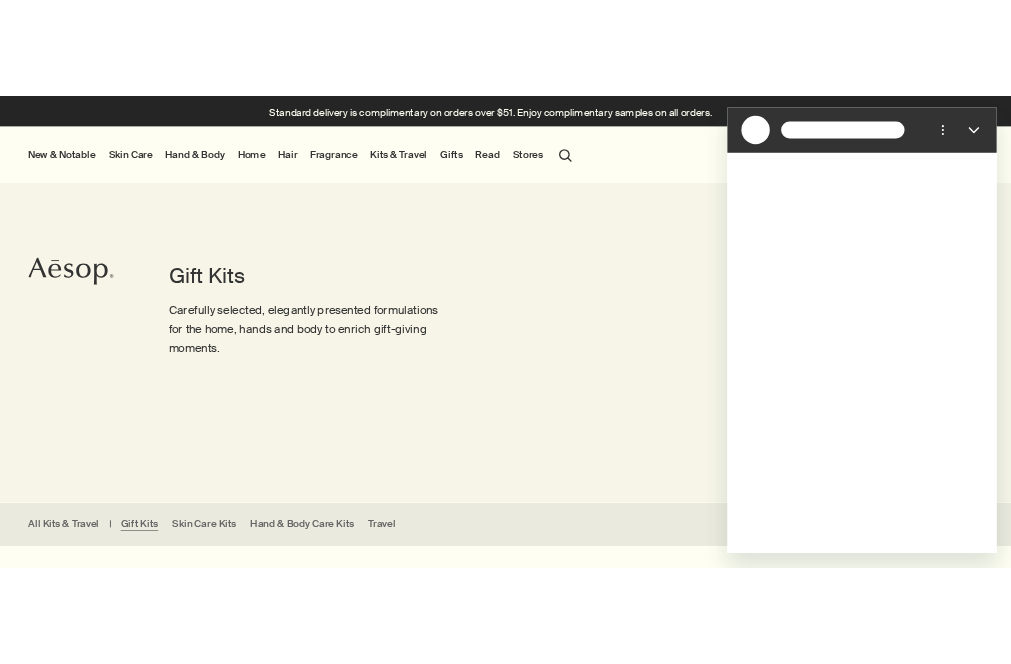 scroll, scrollTop: 0, scrollLeft: 0, axis: both 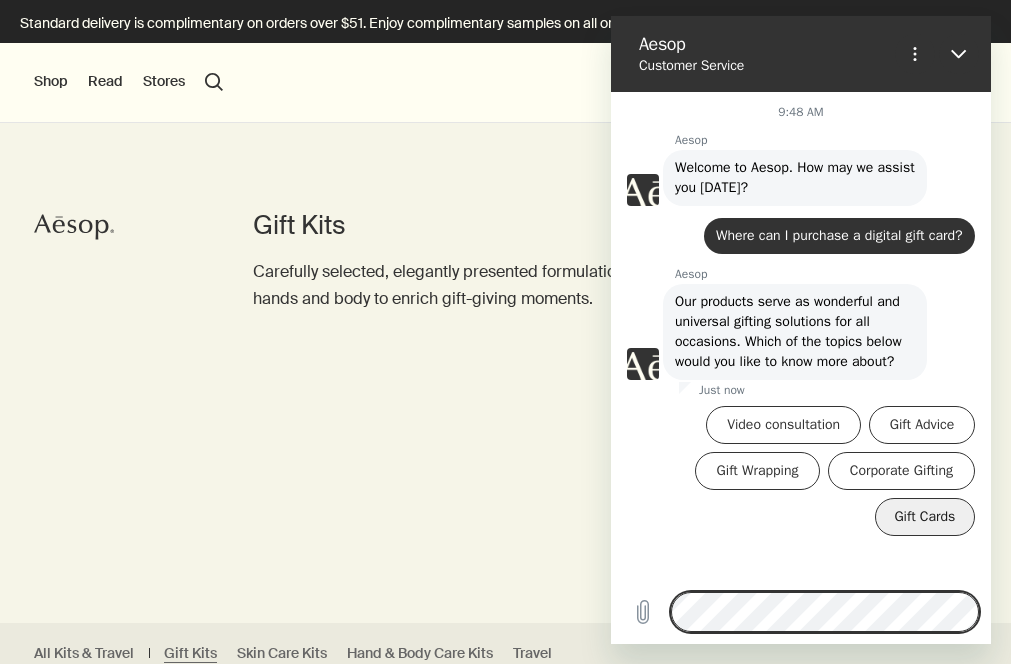 click on "Gift Cards" at bounding box center [925, 517] 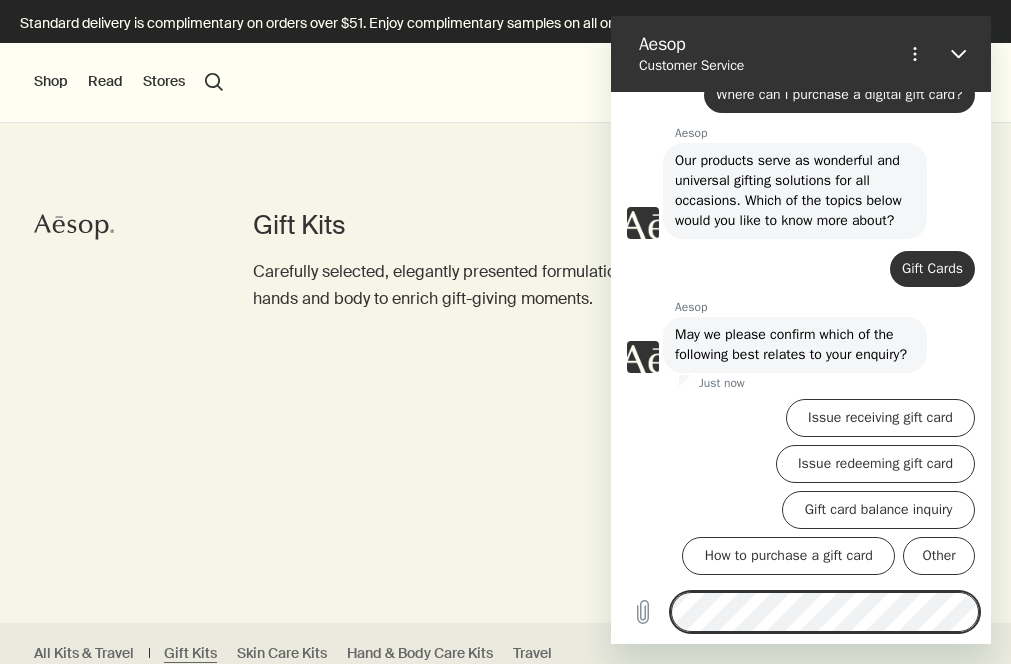 scroll, scrollTop: 201, scrollLeft: 0, axis: vertical 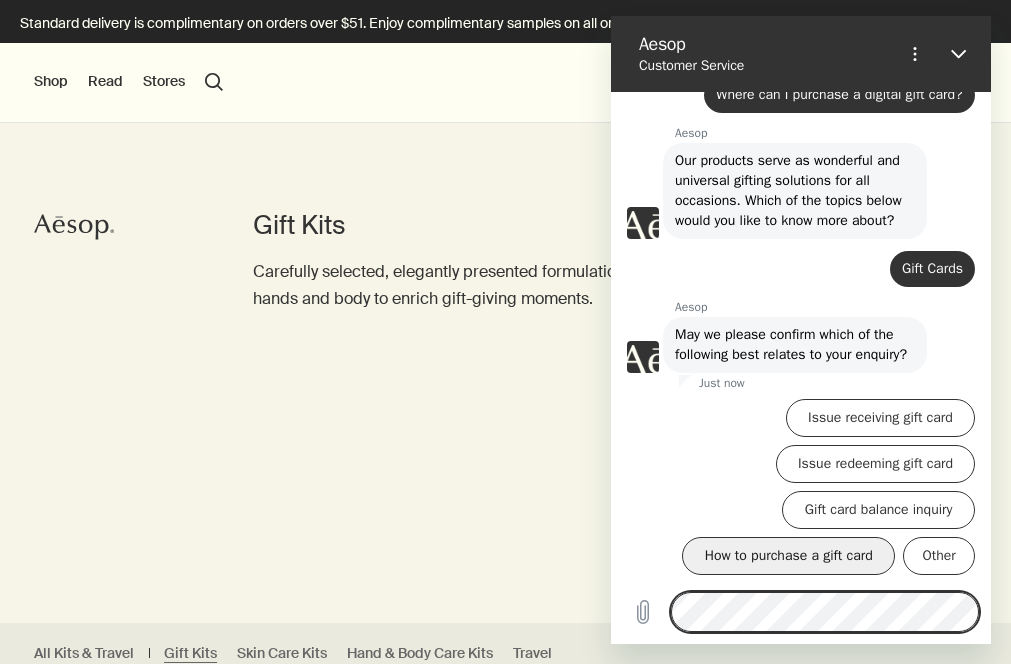 click on "How to purchase a gift card" at bounding box center [788, 556] 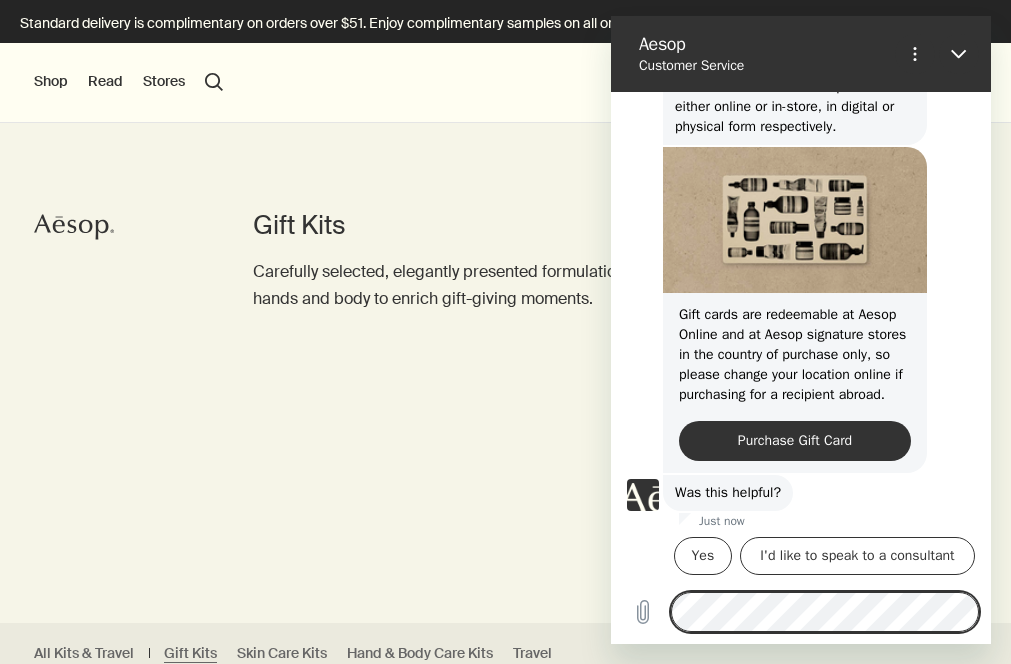 scroll, scrollTop: 623, scrollLeft: 0, axis: vertical 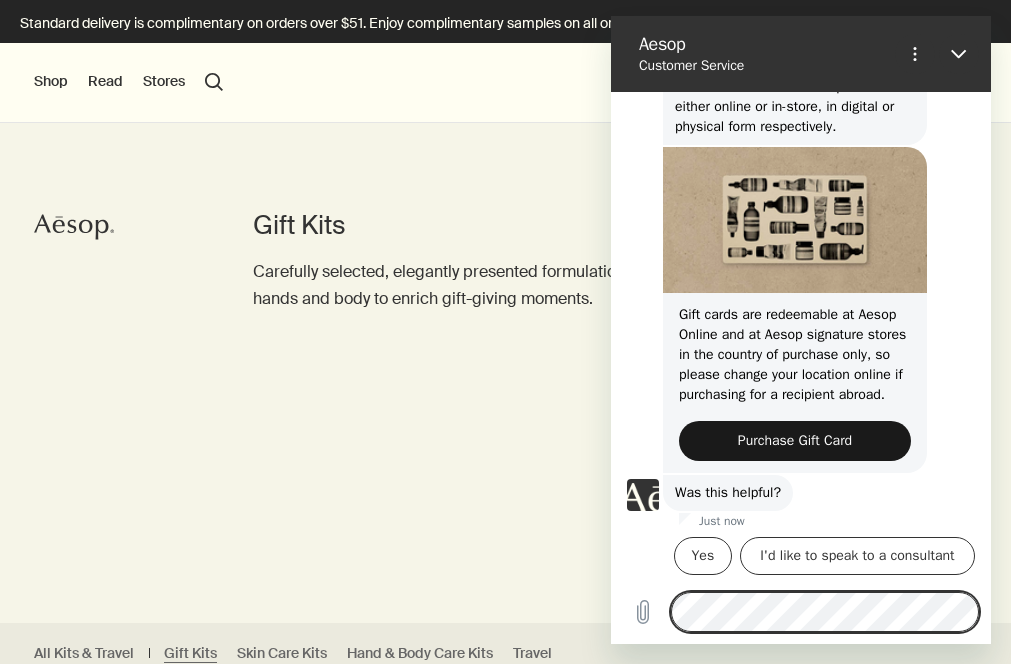 click on "Purchase Gift Card" at bounding box center [795, 441] 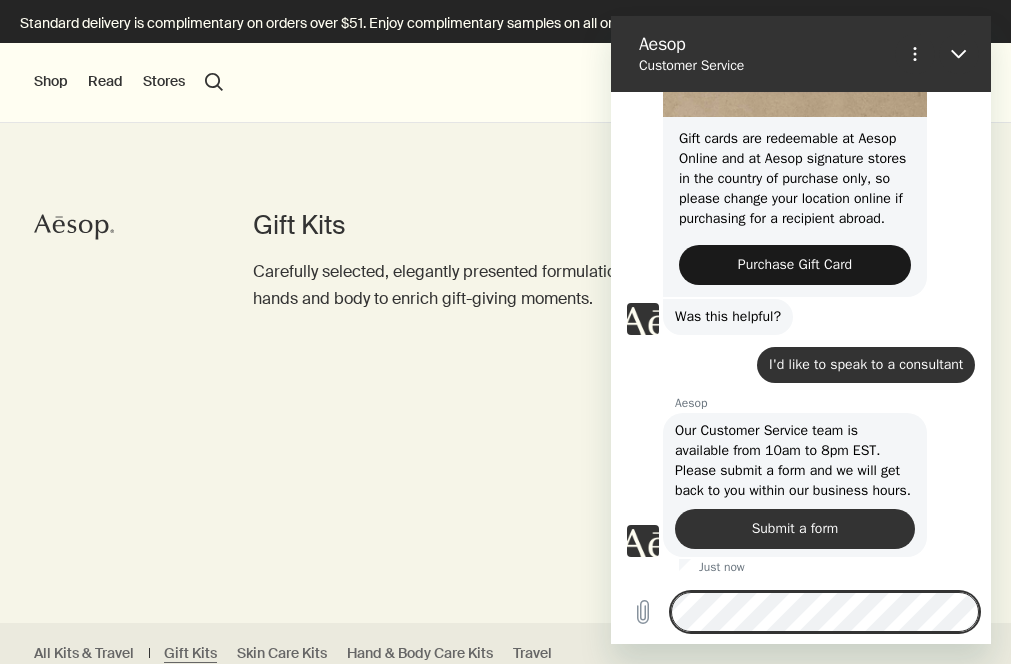 scroll, scrollTop: 819, scrollLeft: 0, axis: vertical 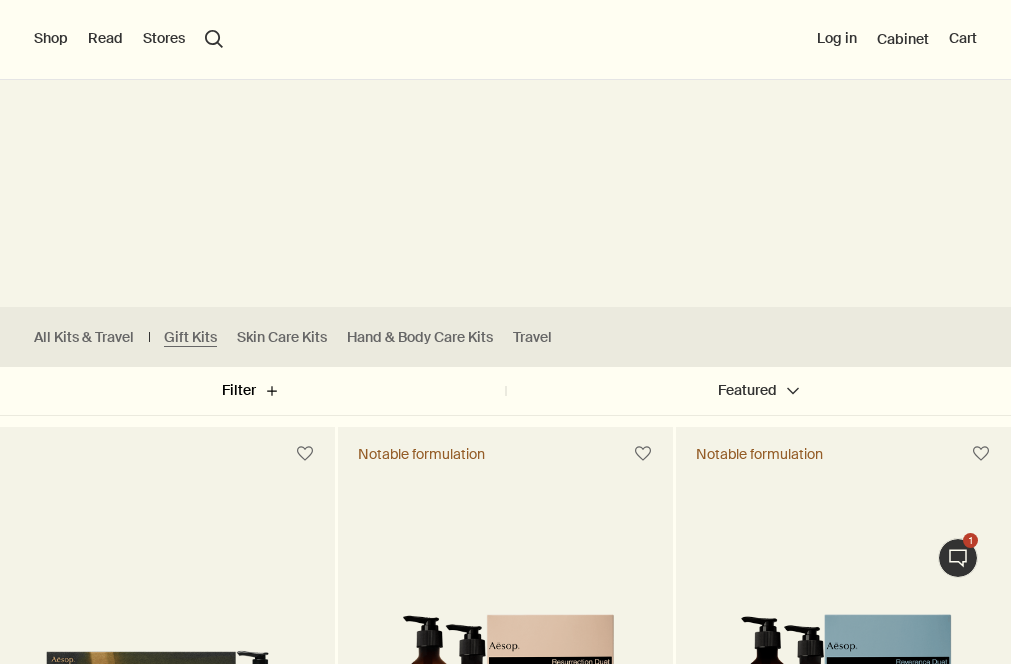 click on "Filter plus" at bounding box center (253, 391) 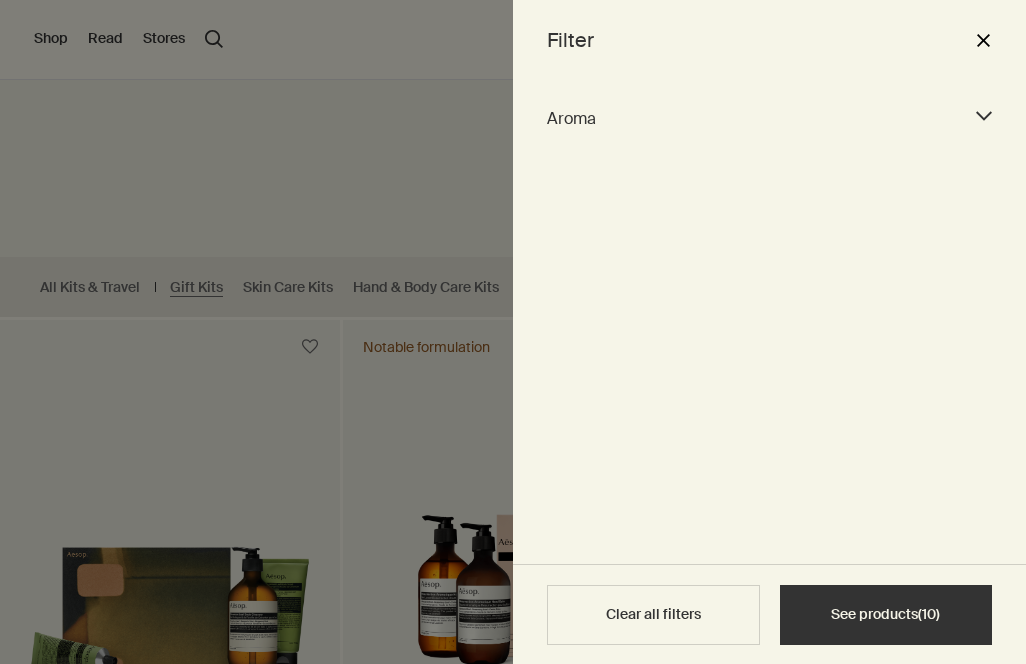 click on "close" at bounding box center [983, 40] 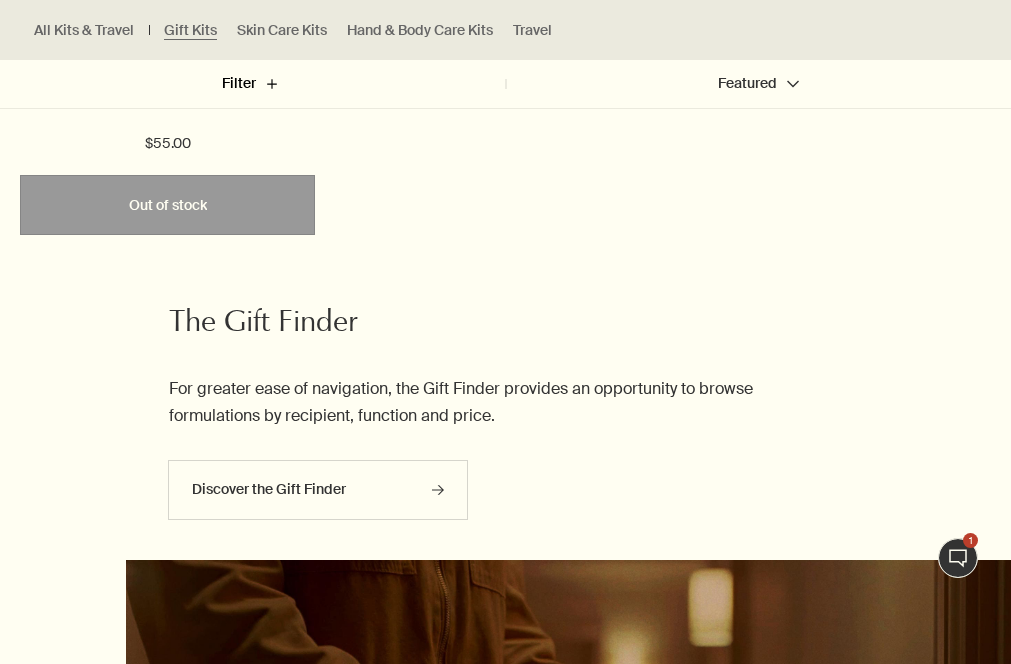 scroll, scrollTop: 3038, scrollLeft: 0, axis: vertical 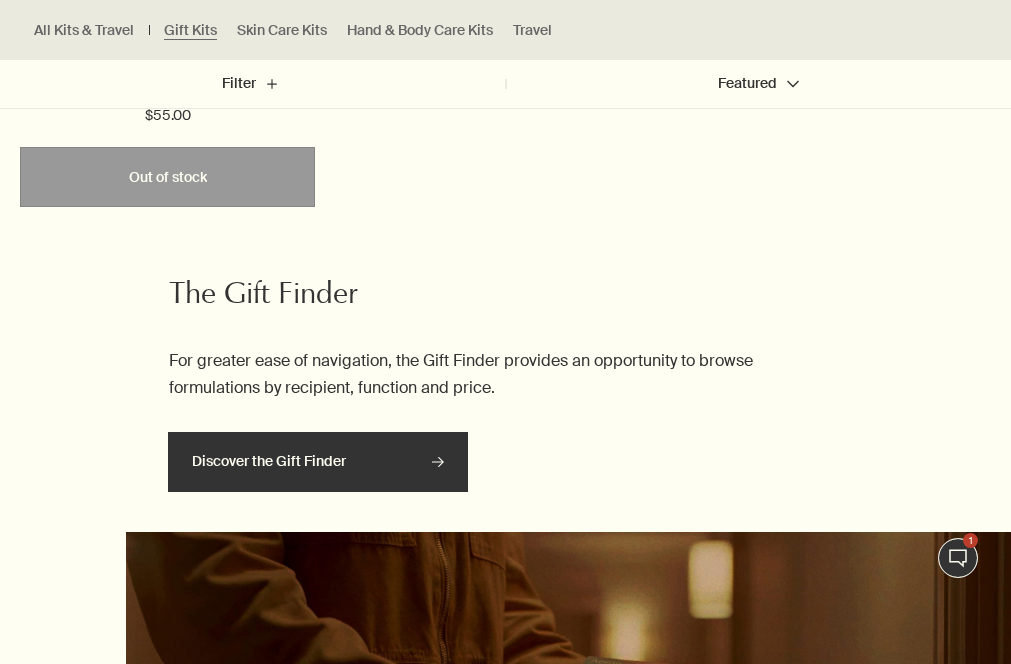 click on "rightArrow" 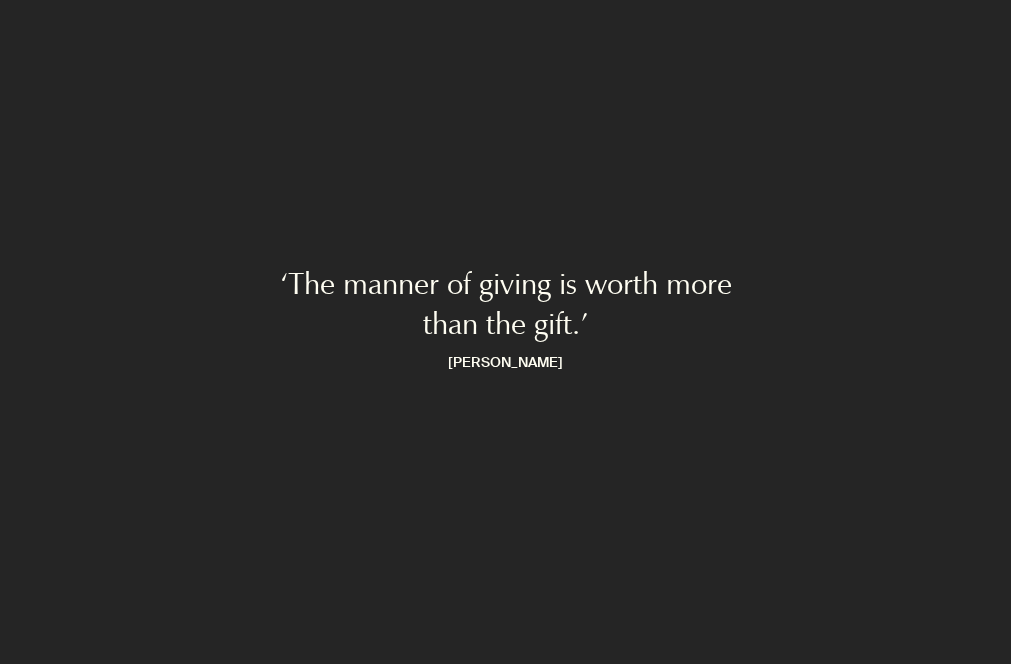 scroll, scrollTop: 0, scrollLeft: 0, axis: both 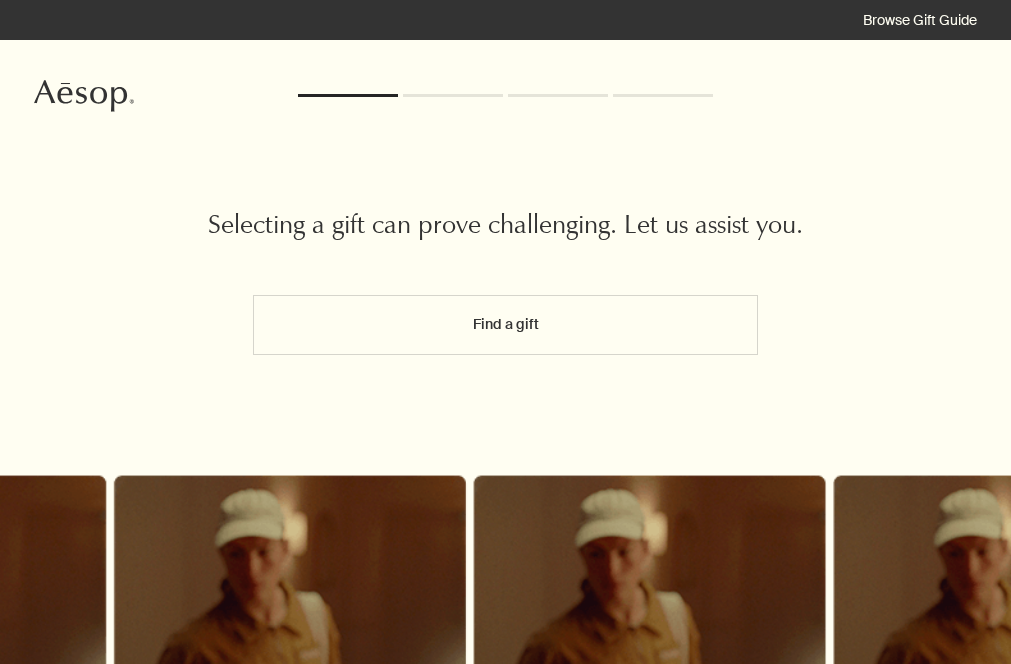 click on "Find a gift" at bounding box center [506, 325] 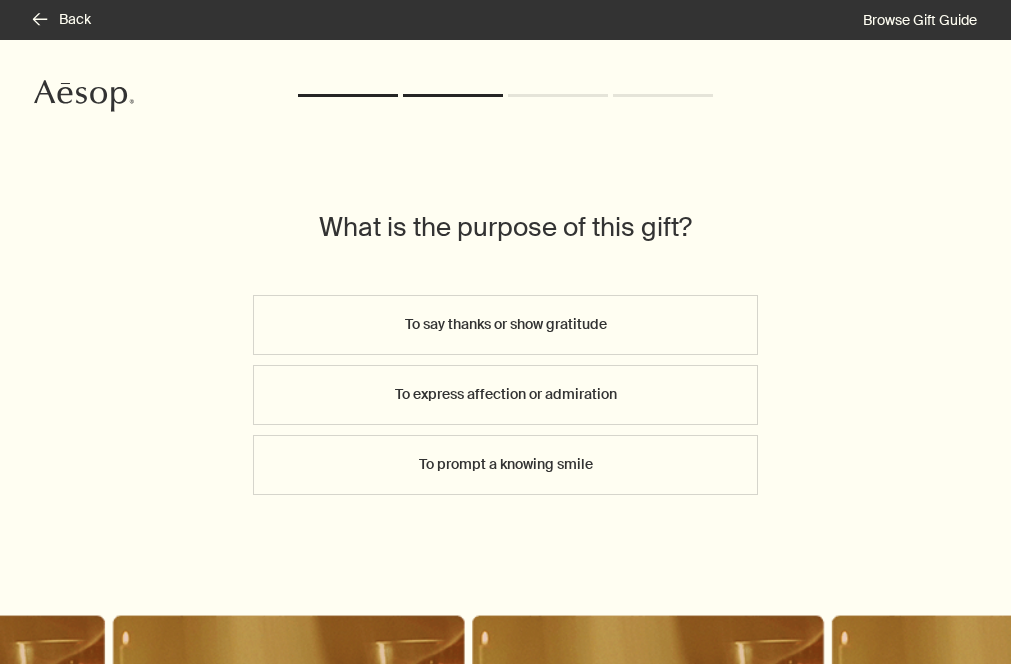 click on "To say thanks or show gratitude" at bounding box center (506, 325) 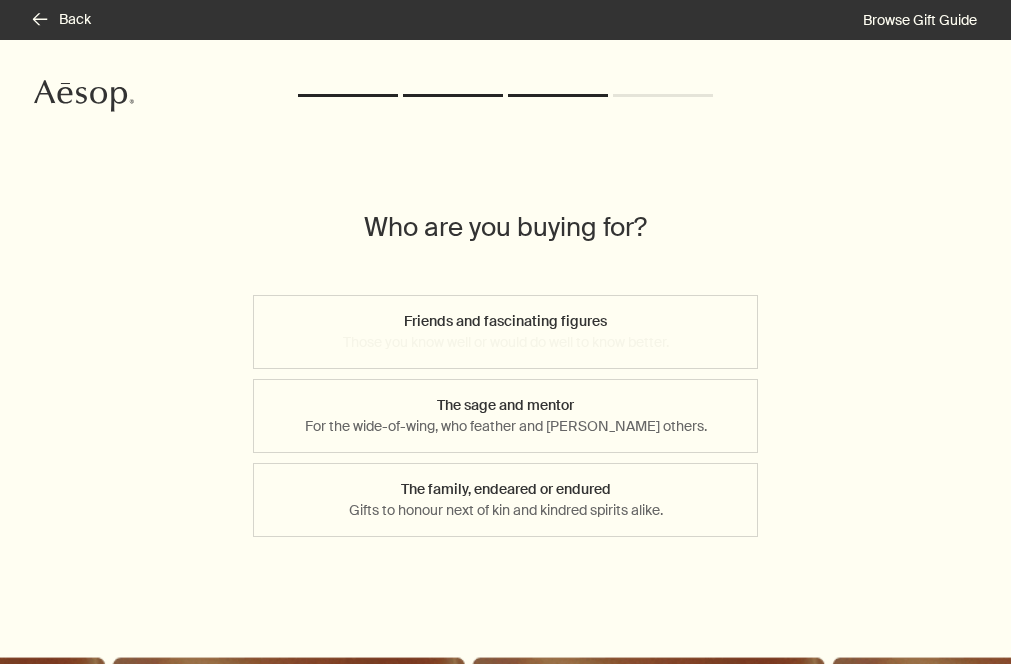 click on "Friends and fascinating figures Those you know well or would do well to know better." at bounding box center (506, 332) 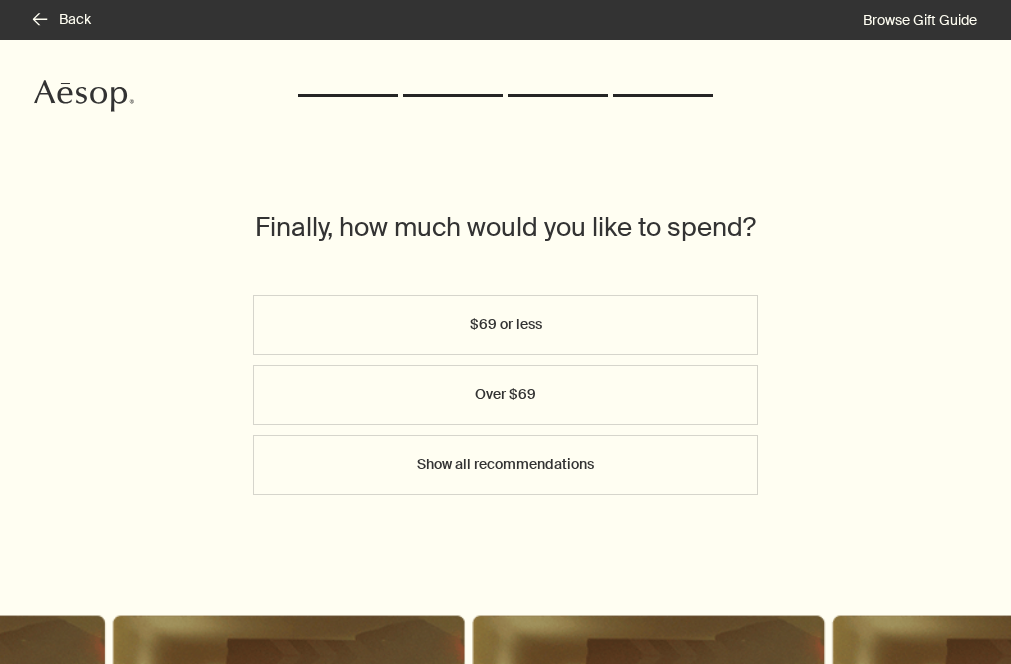 click on "$69 or less" at bounding box center [506, 325] 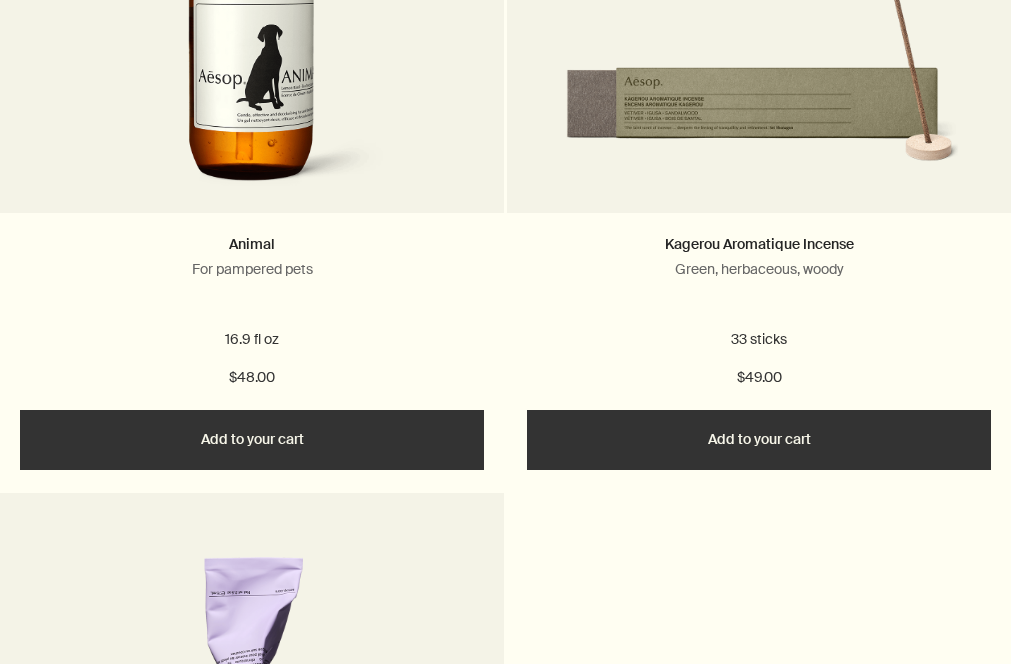 scroll, scrollTop: 0, scrollLeft: 0, axis: both 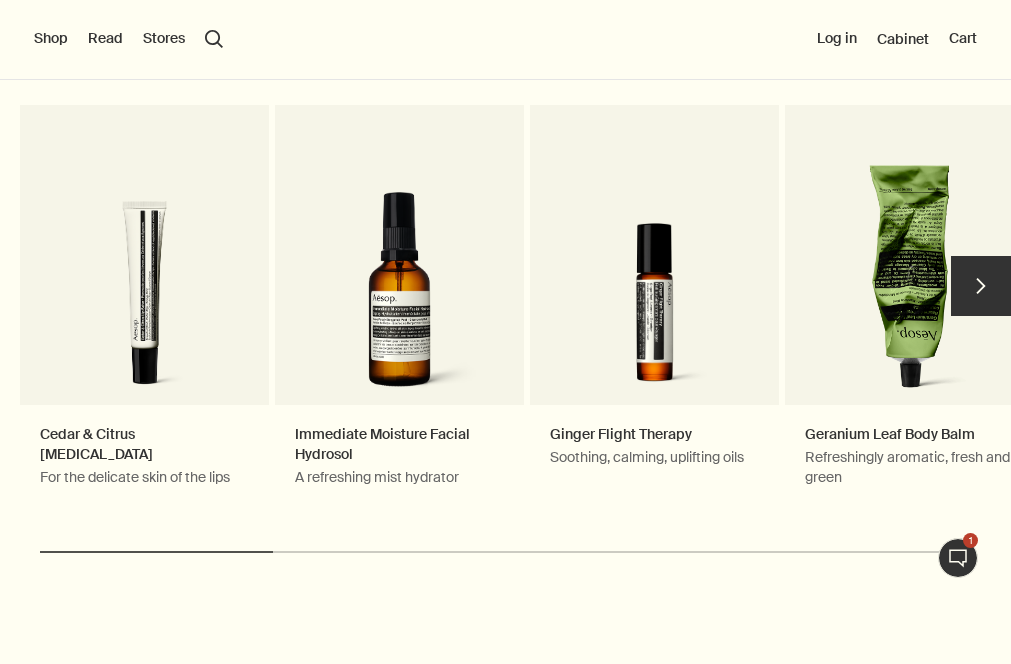 click on "Live Assistance 1" at bounding box center (958, 558) 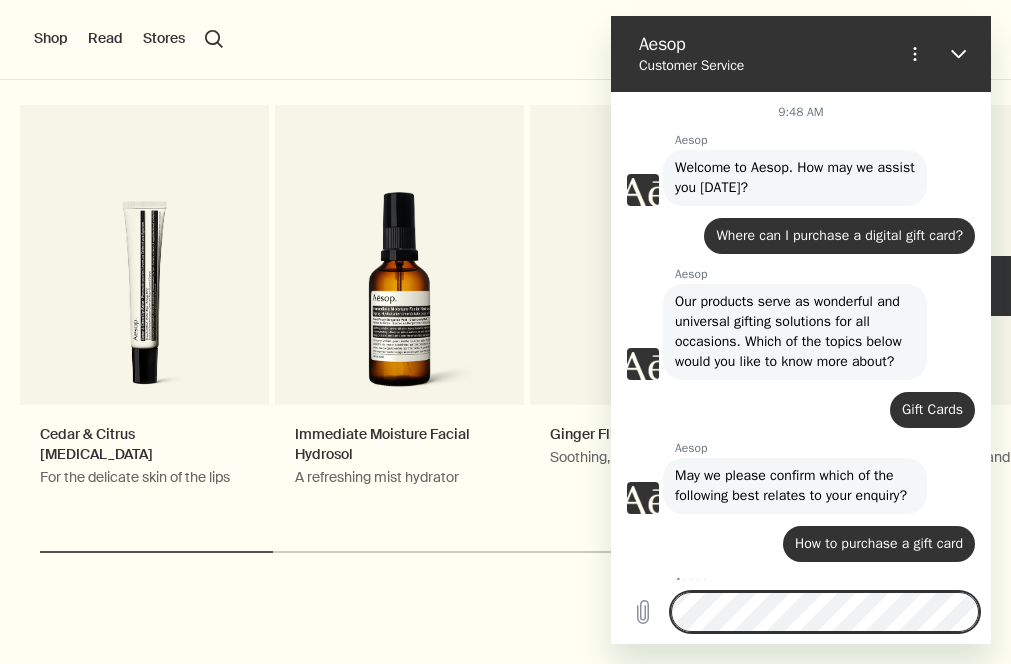 scroll, scrollTop: 0, scrollLeft: 0, axis: both 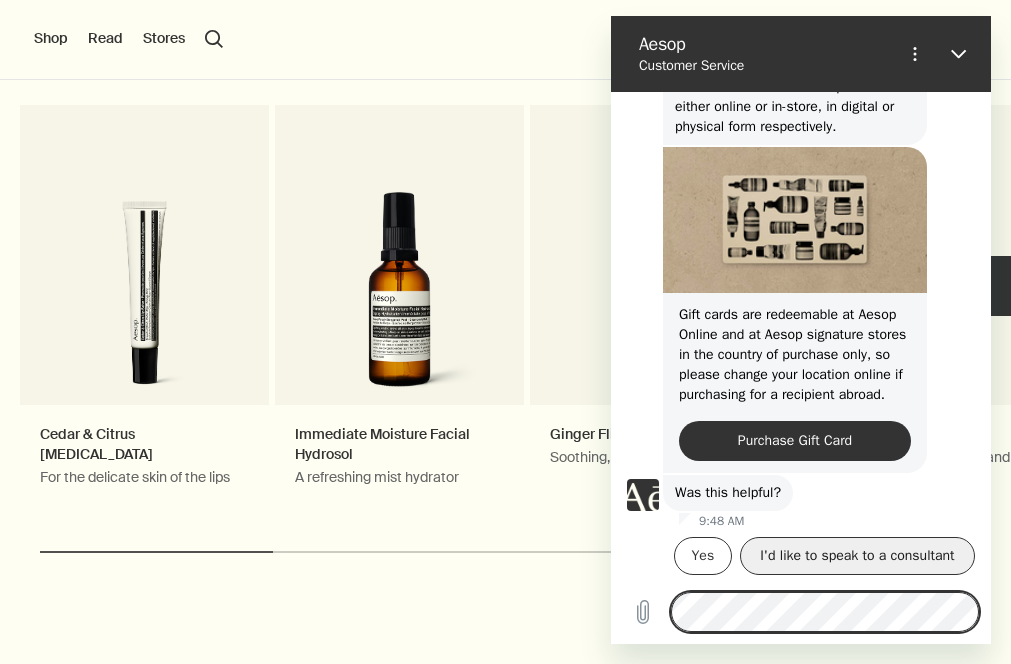 click on "I'd like to speak to a consultant" at bounding box center (857, 556) 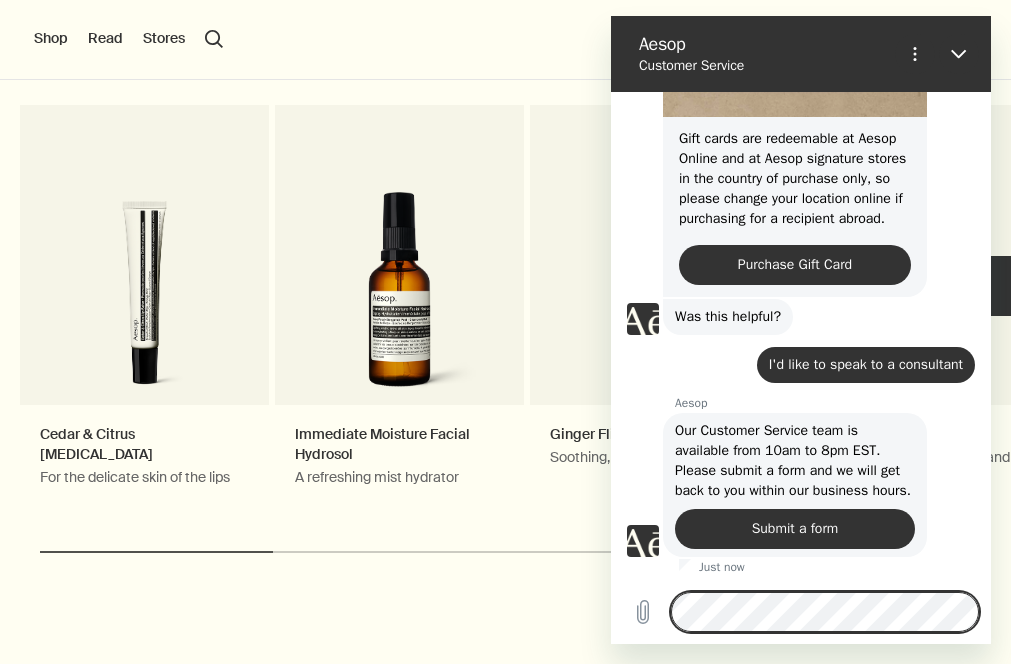 scroll, scrollTop: 819, scrollLeft: 0, axis: vertical 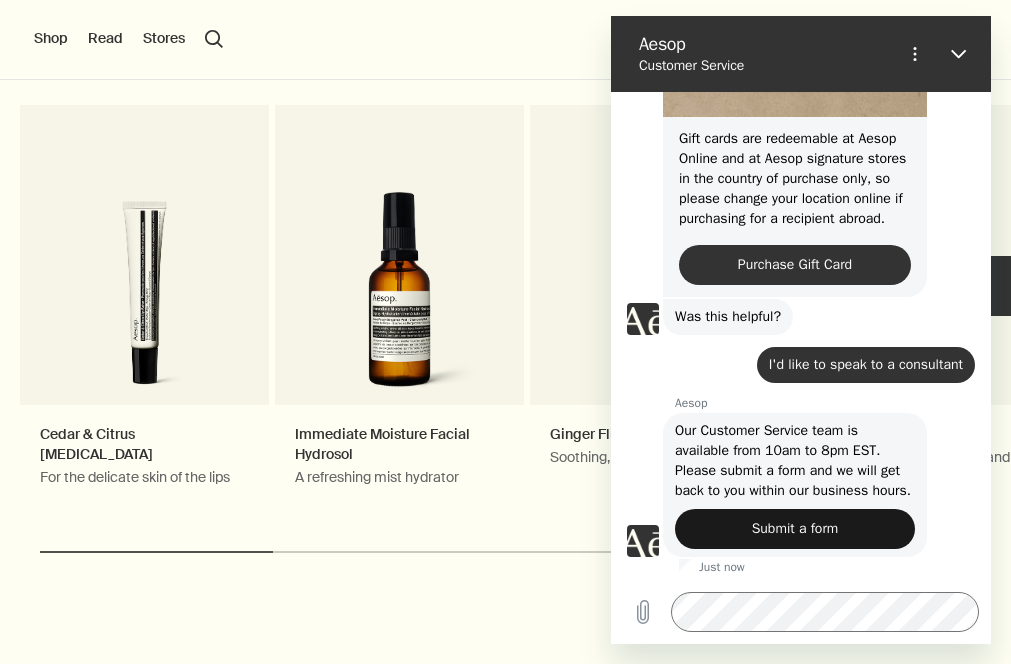 click on "Submit a form" at bounding box center [795, 529] 